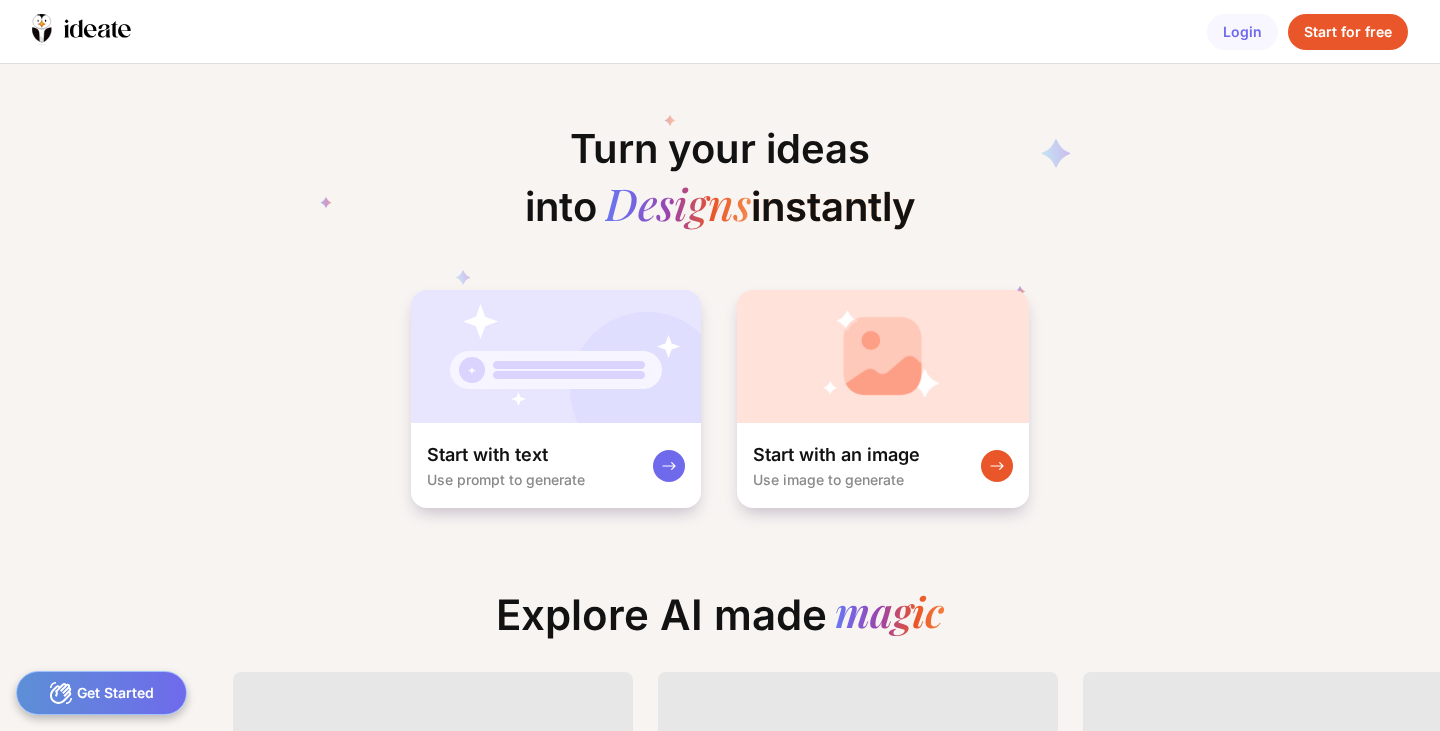 scroll, scrollTop: 0, scrollLeft: 0, axis: both 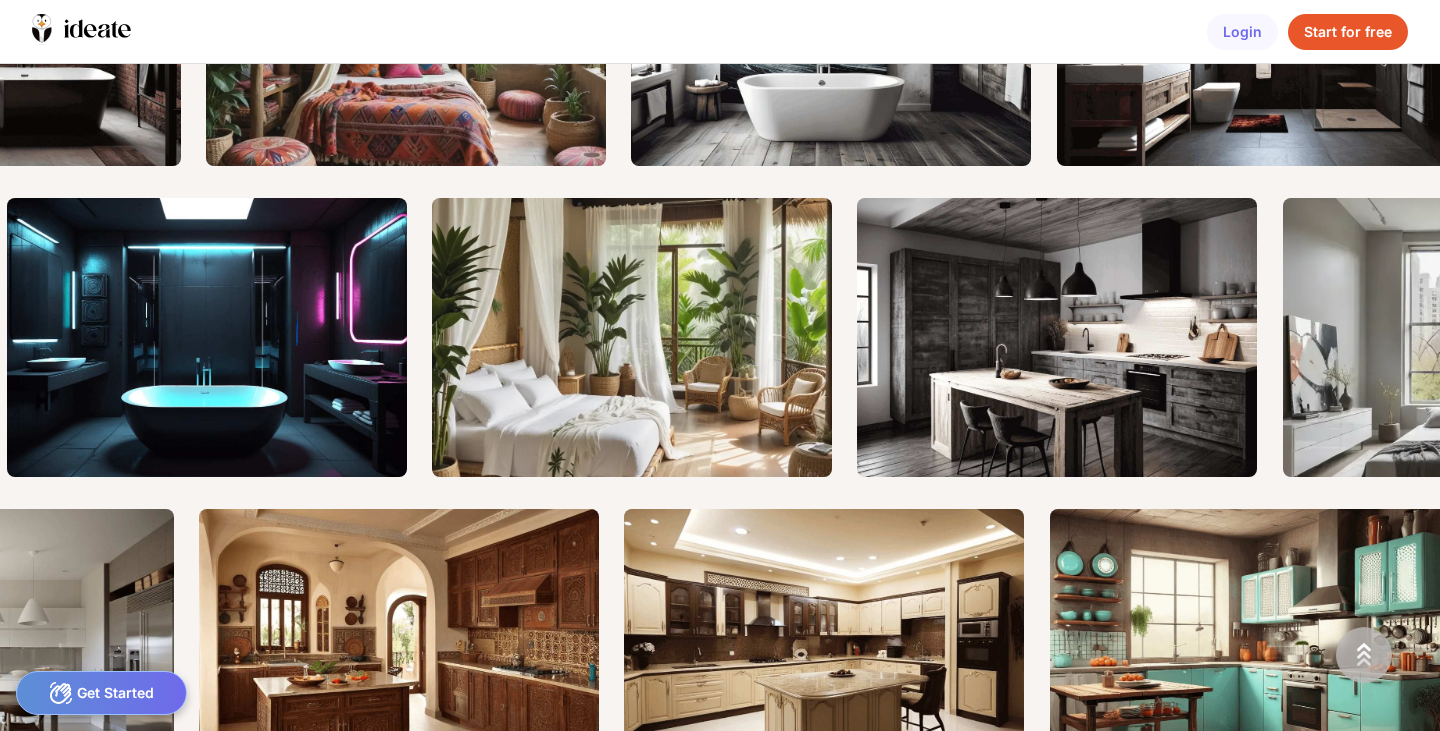 click on "Start for free" at bounding box center (1348, 32) 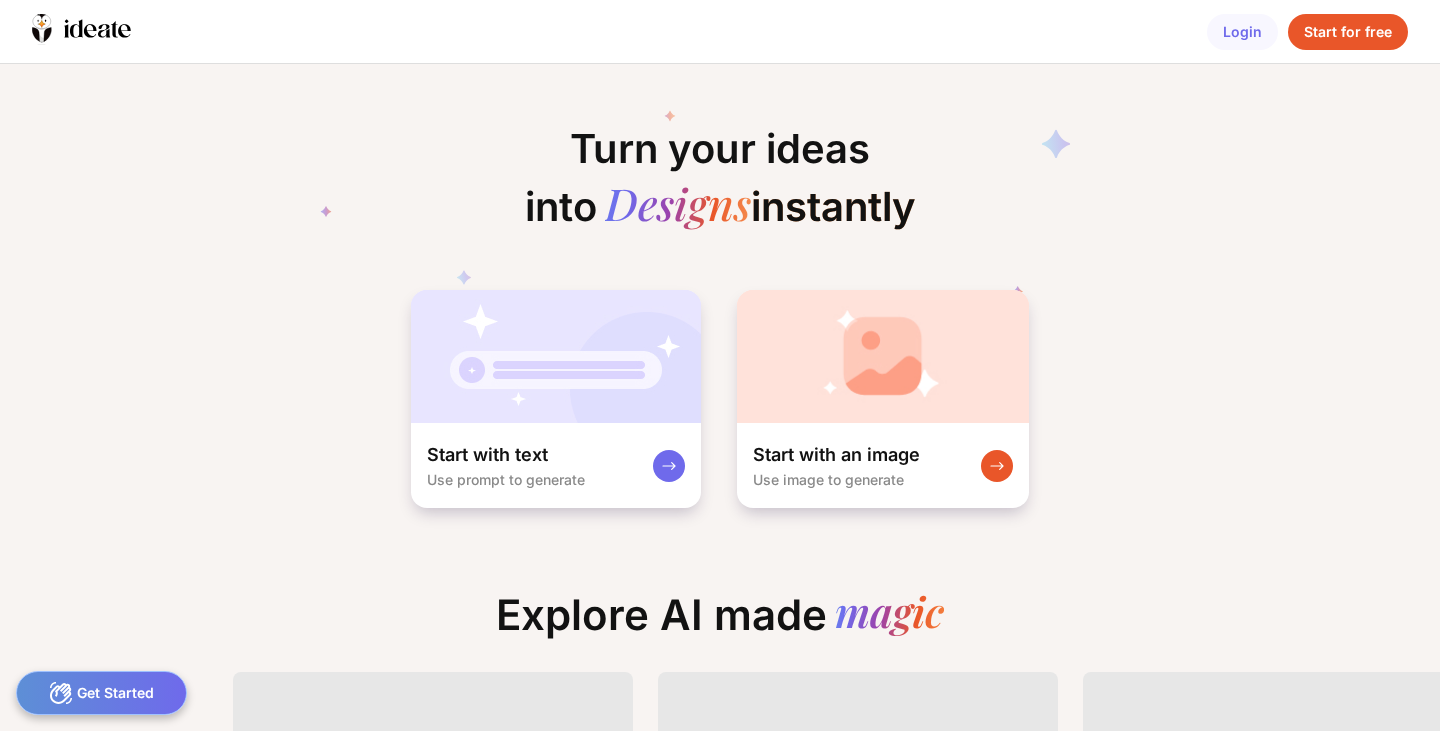 scroll, scrollTop: 0, scrollLeft: 0, axis: both 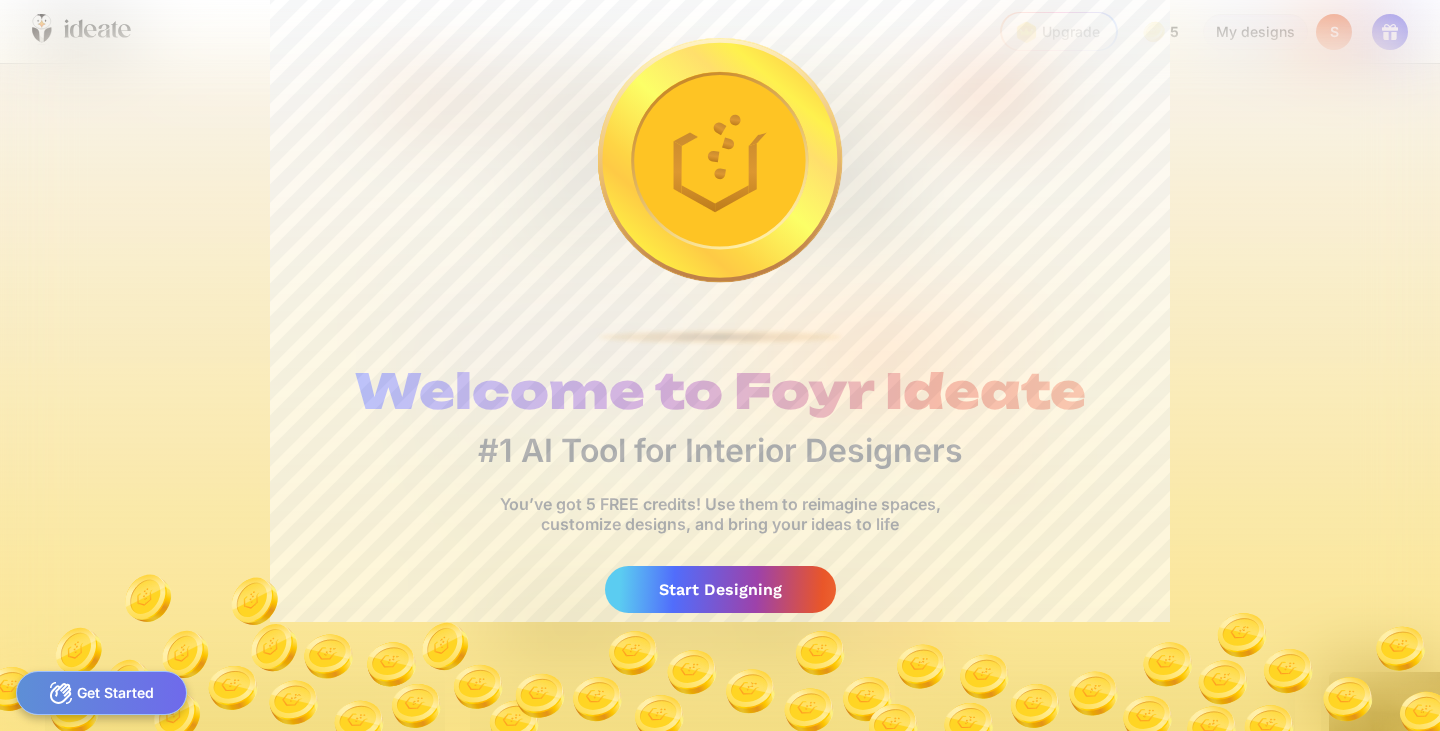 click on "Start Designing" at bounding box center (720, 589) 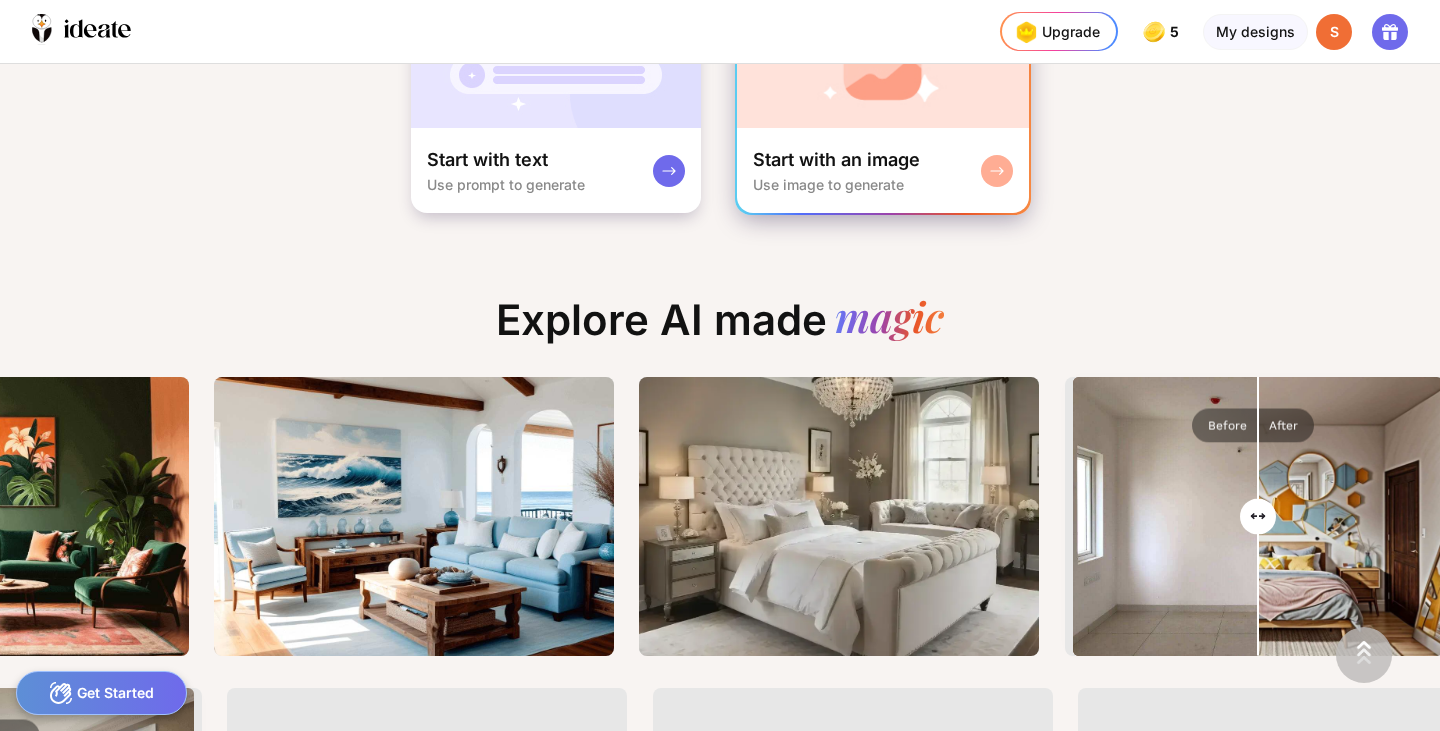 click on "My designs" 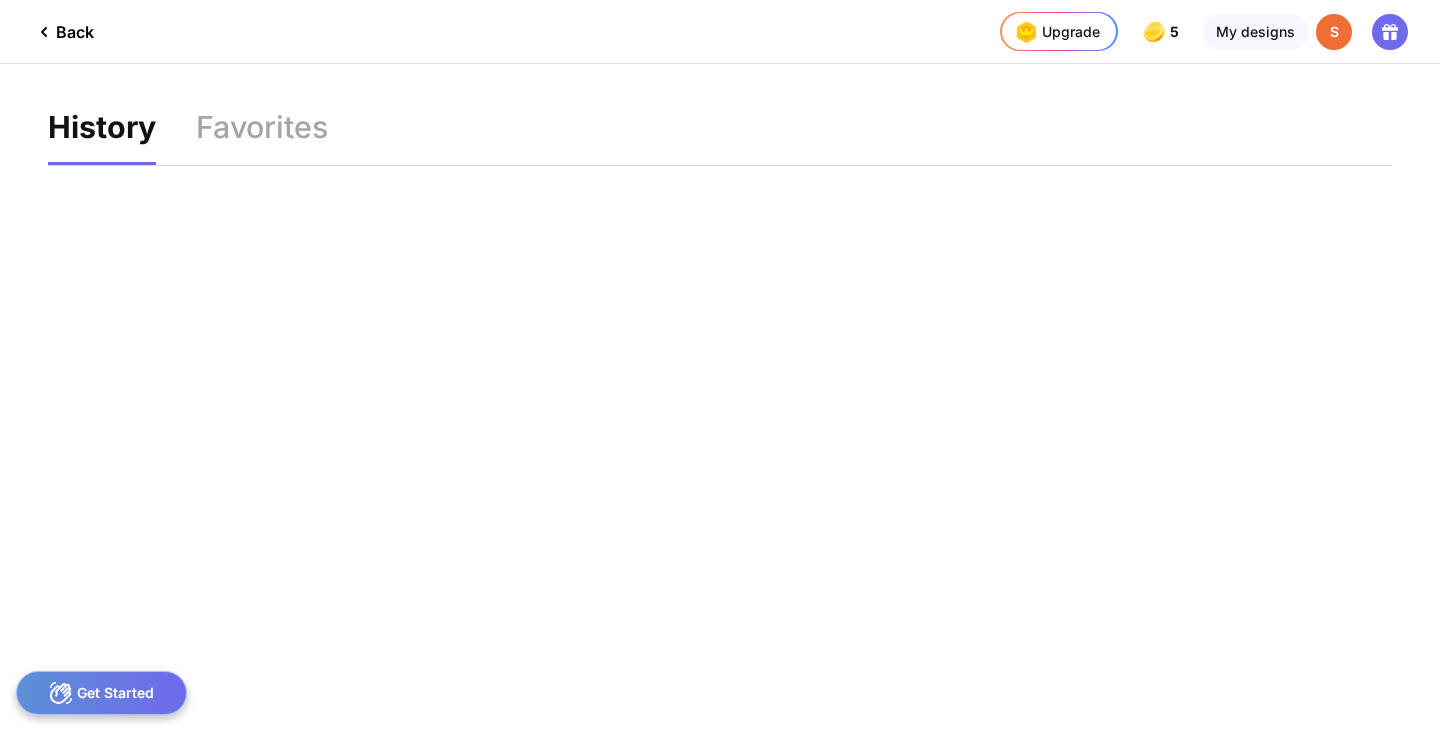 click on "S" at bounding box center [1334, 32] 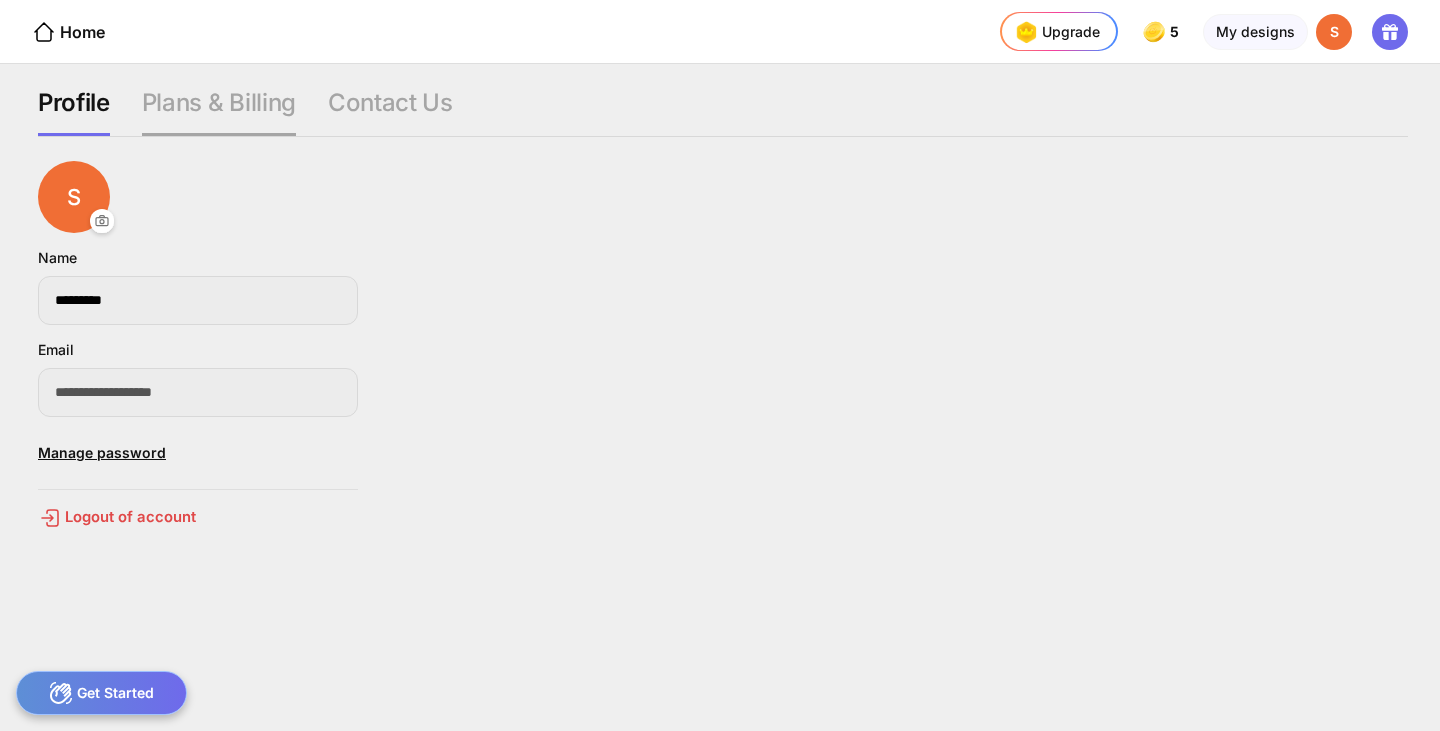 click on "Plans & Billing" 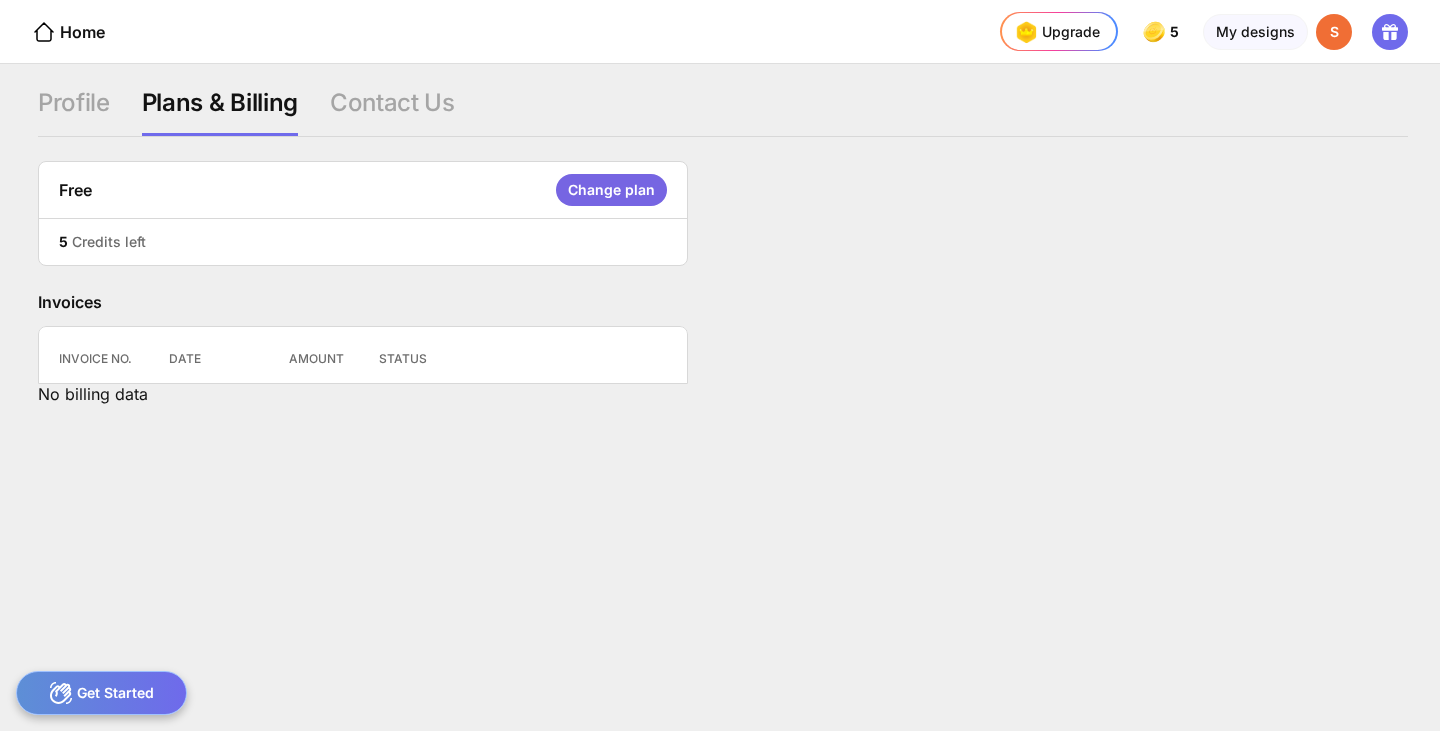 click on "Home" 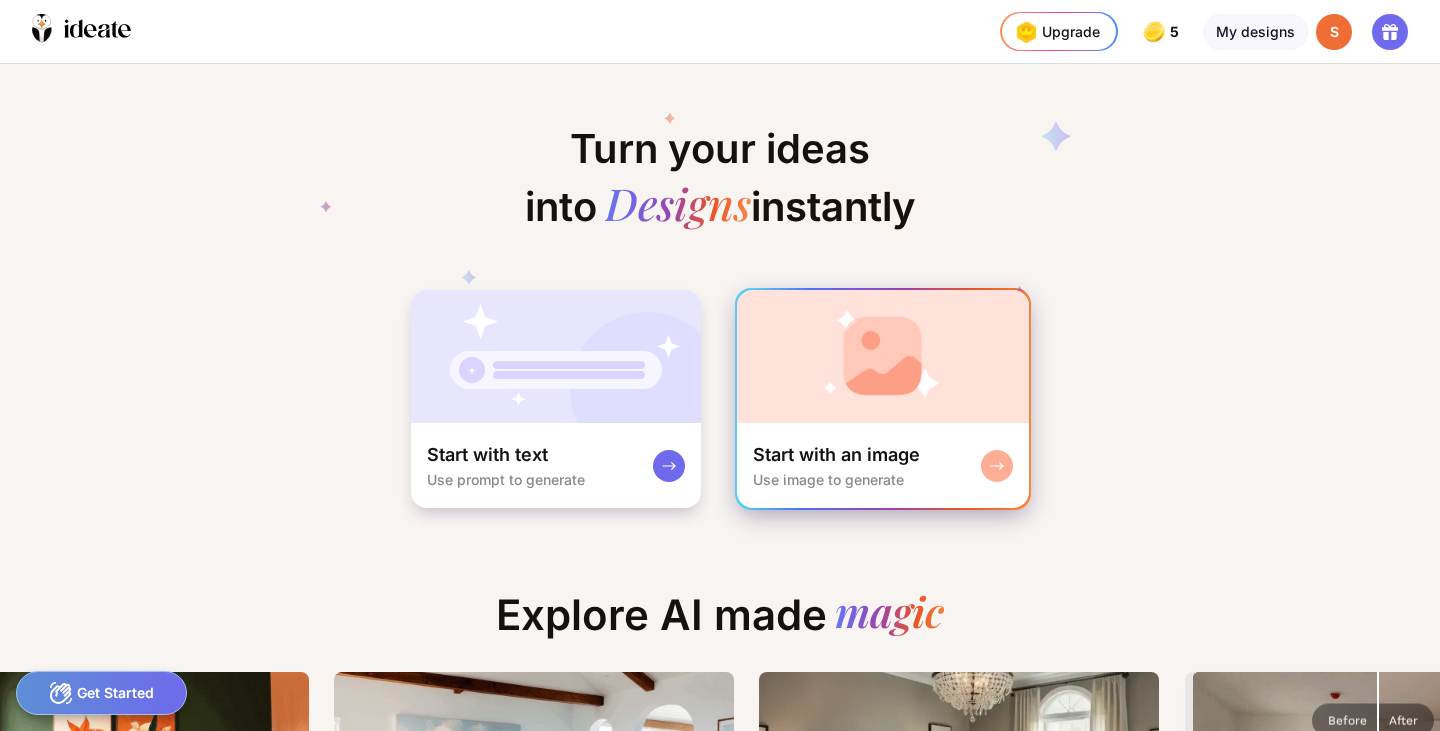 click 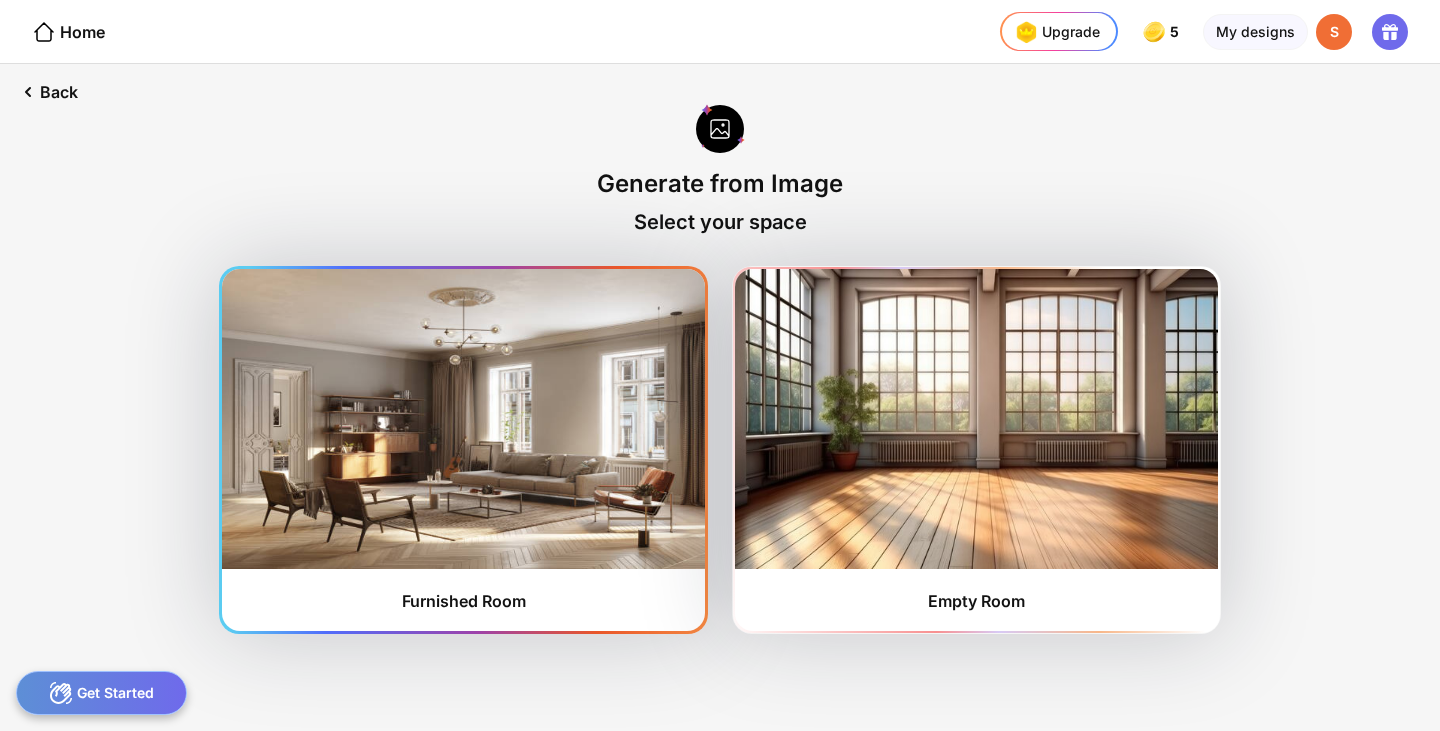click at bounding box center [463, 419] 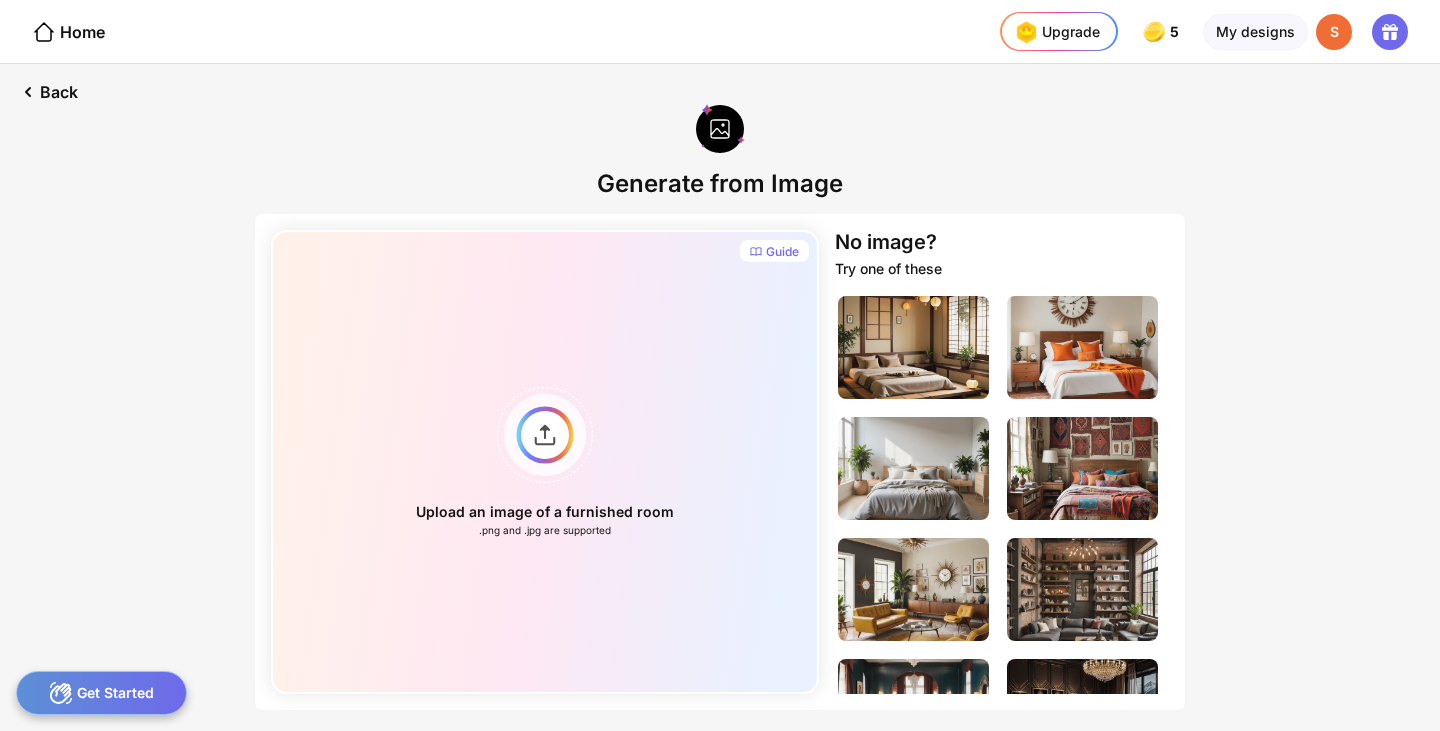 click on "Upload an image of a furnished room .png and .jpg are supported" at bounding box center (545, 462) 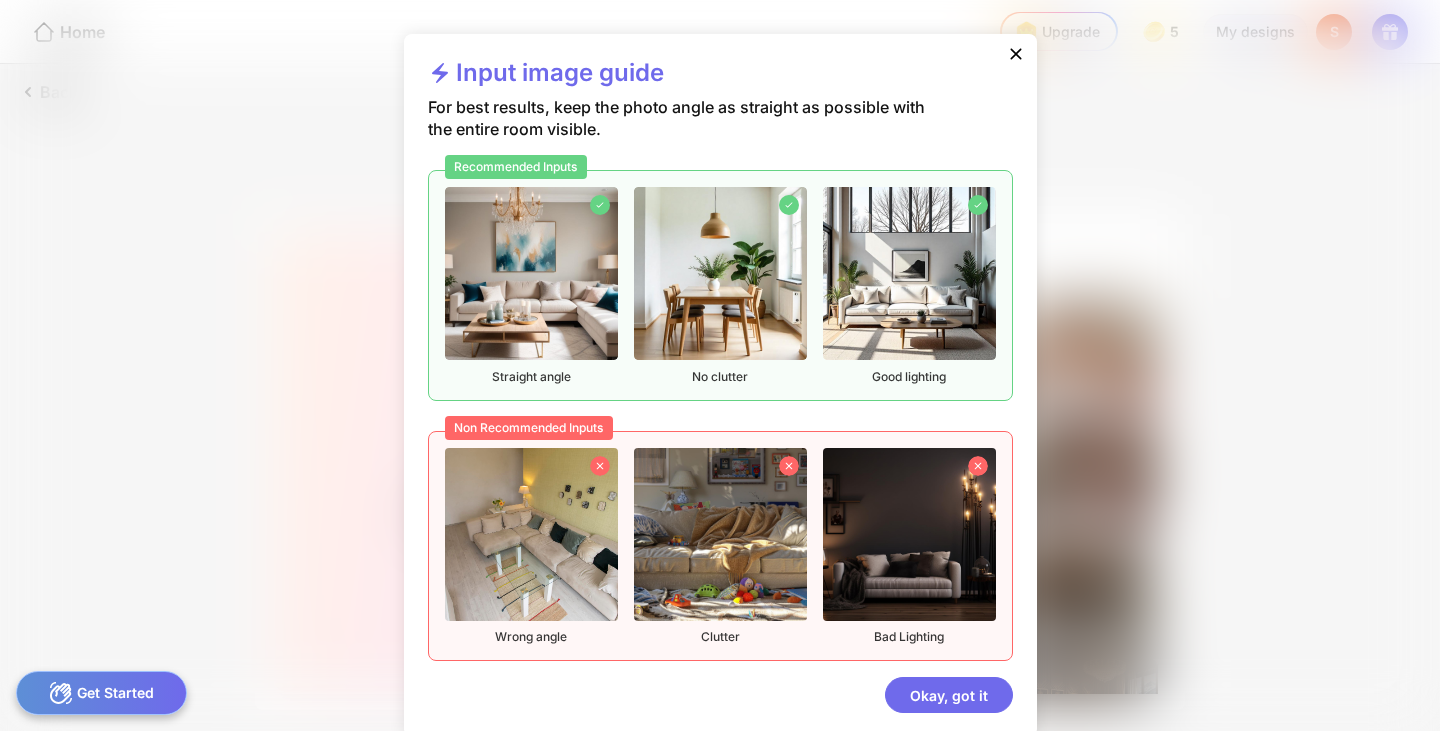 click on "Okay, got it" at bounding box center [949, 695] 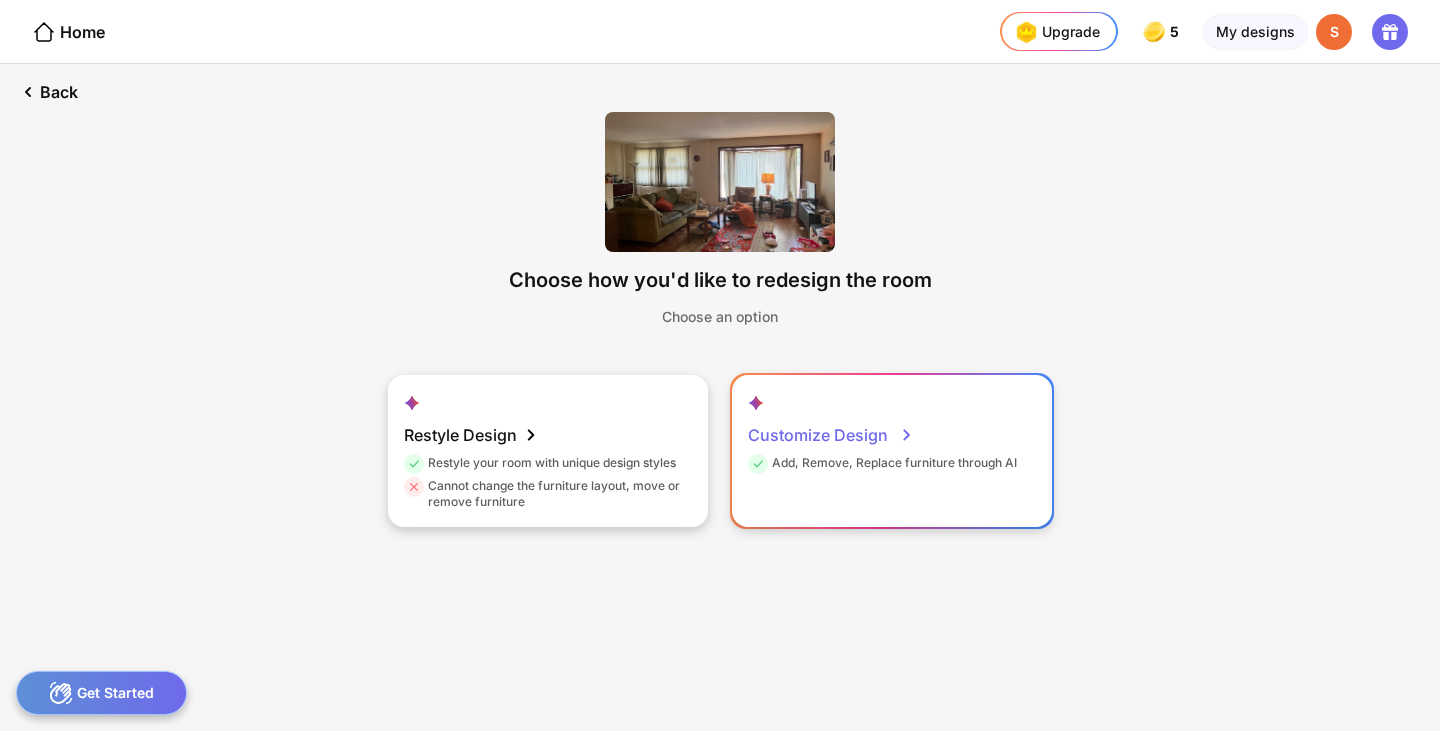 click on "Customize Design" at bounding box center (831, 435) 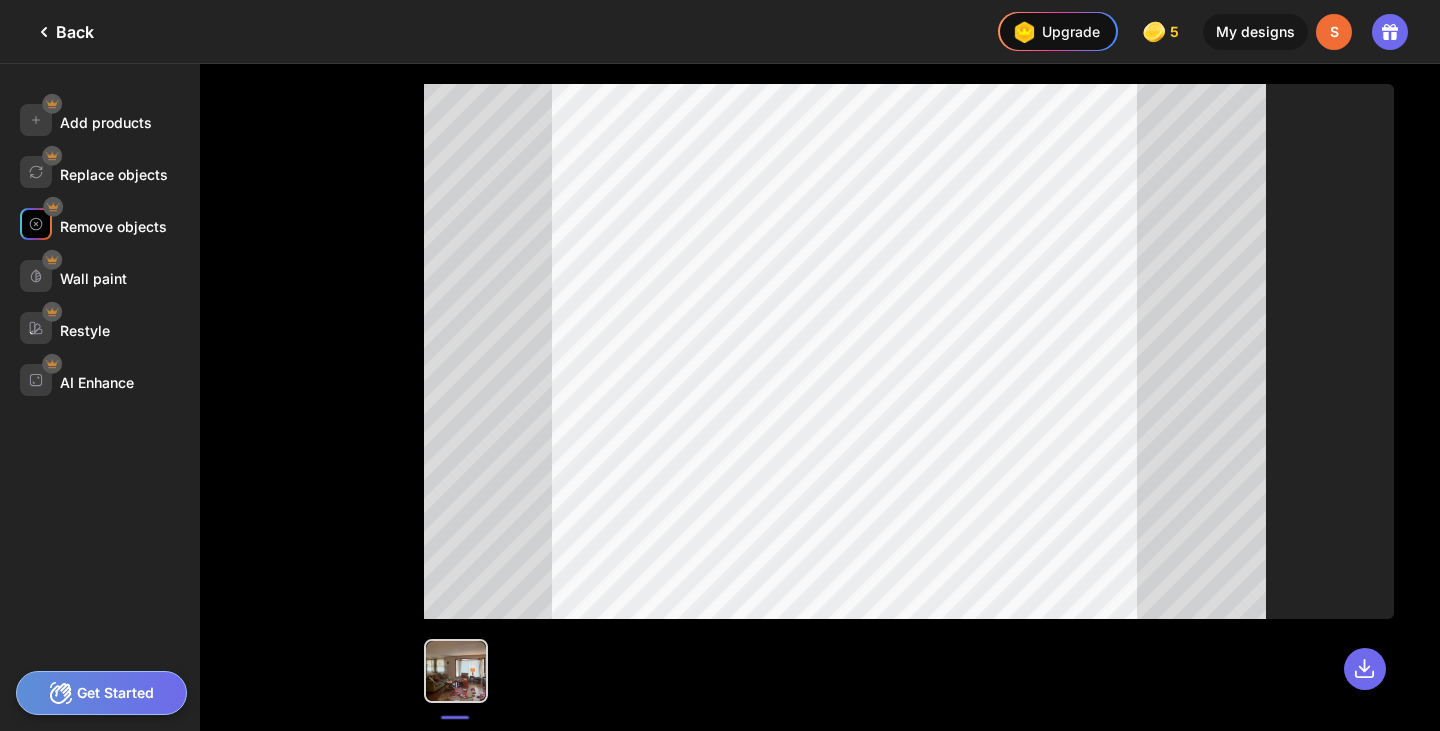 click on "Remove objects" at bounding box center (113, 226) 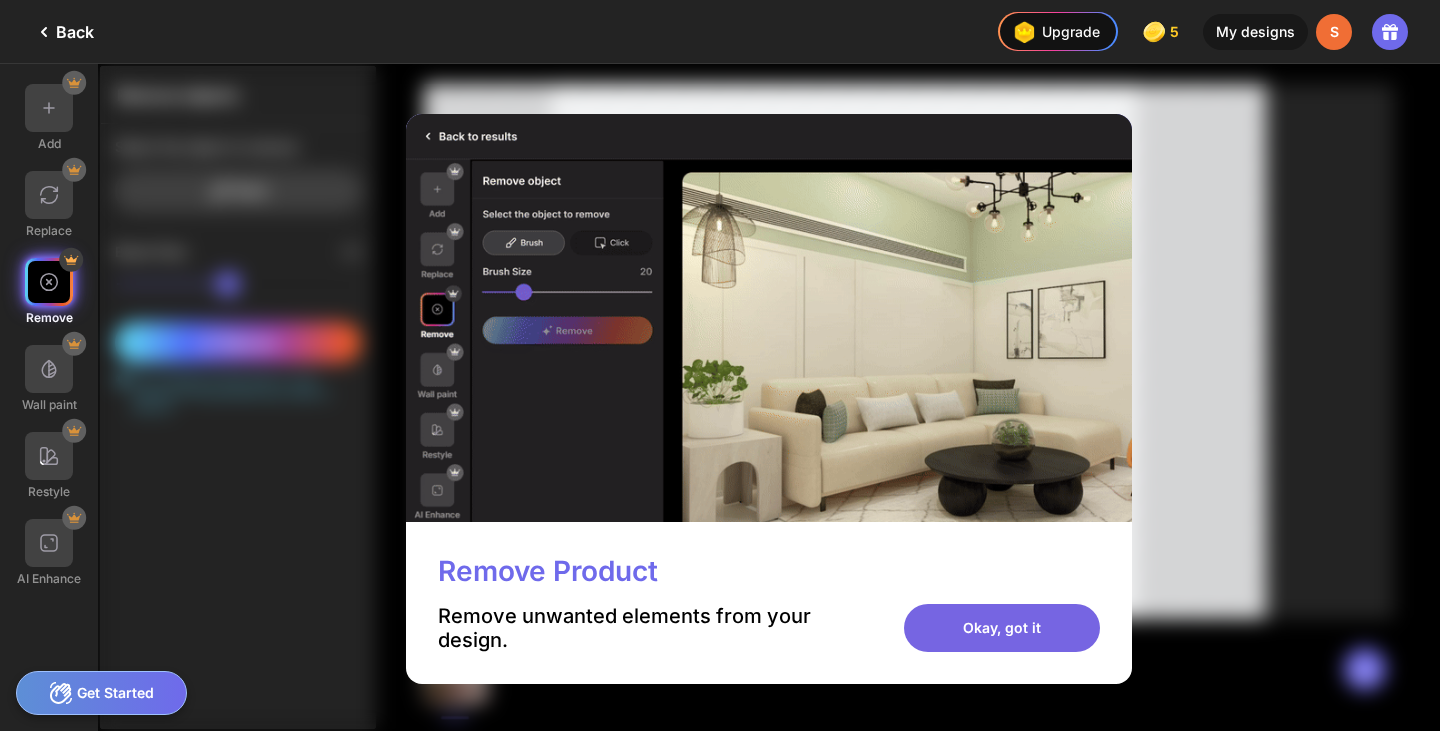 click on "Okay, got it" at bounding box center (1002, 628) 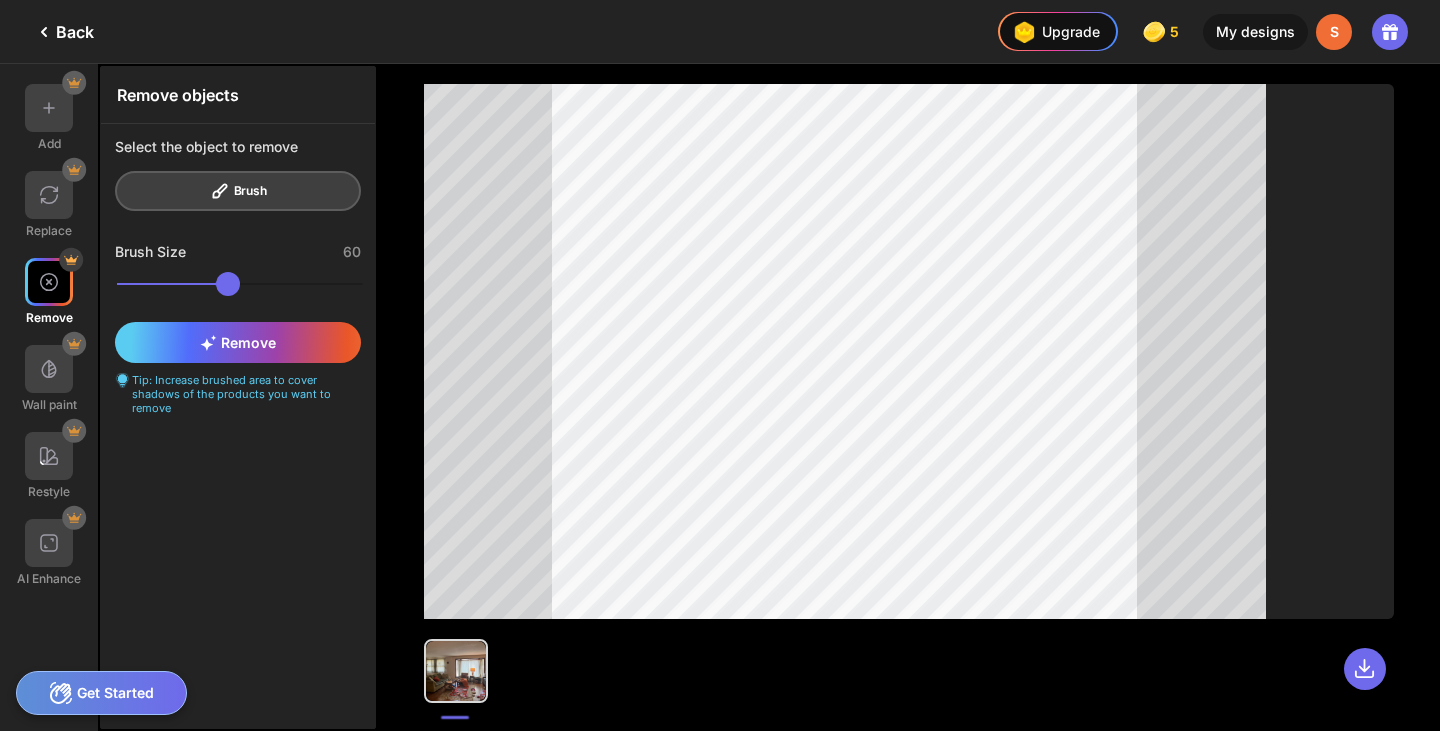 click on "Select the object to remove
Brush" 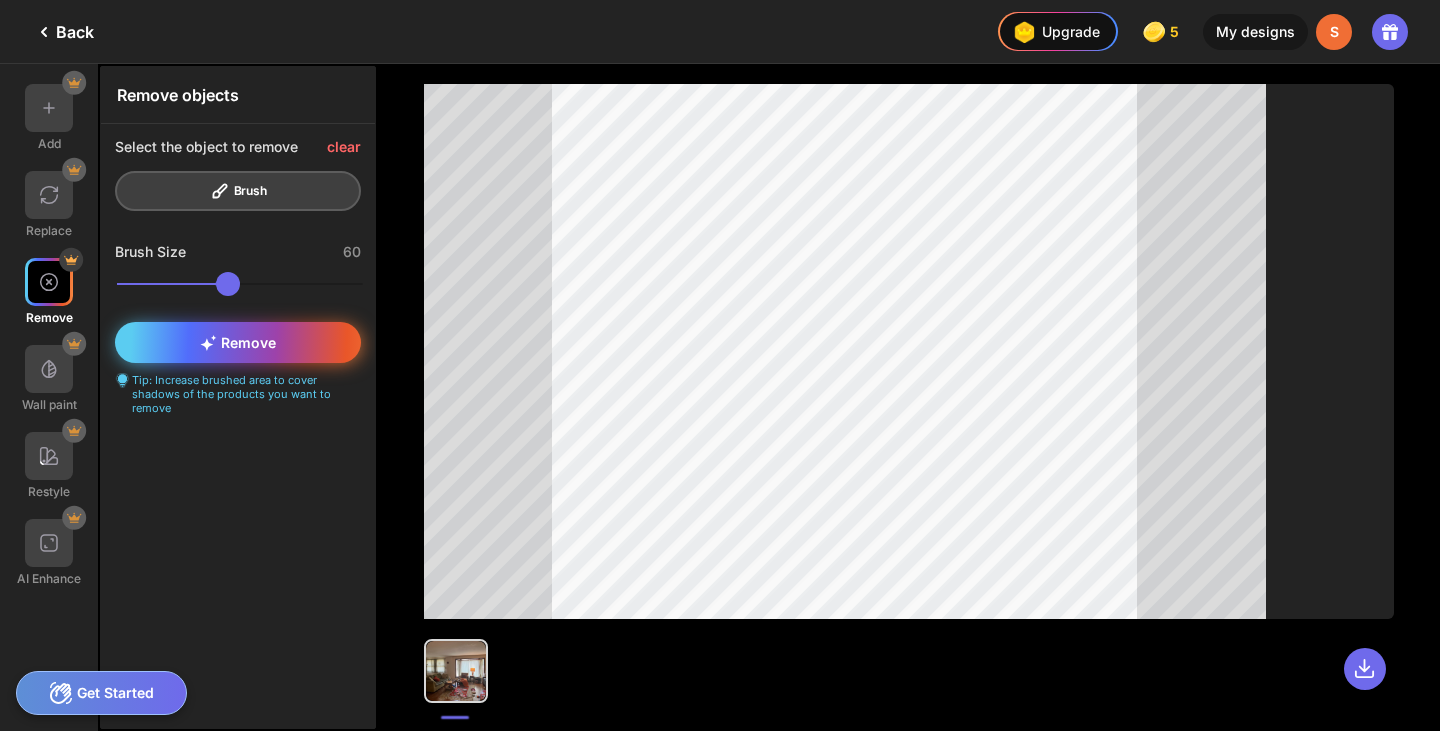 click on "Remove" at bounding box center (238, 342) 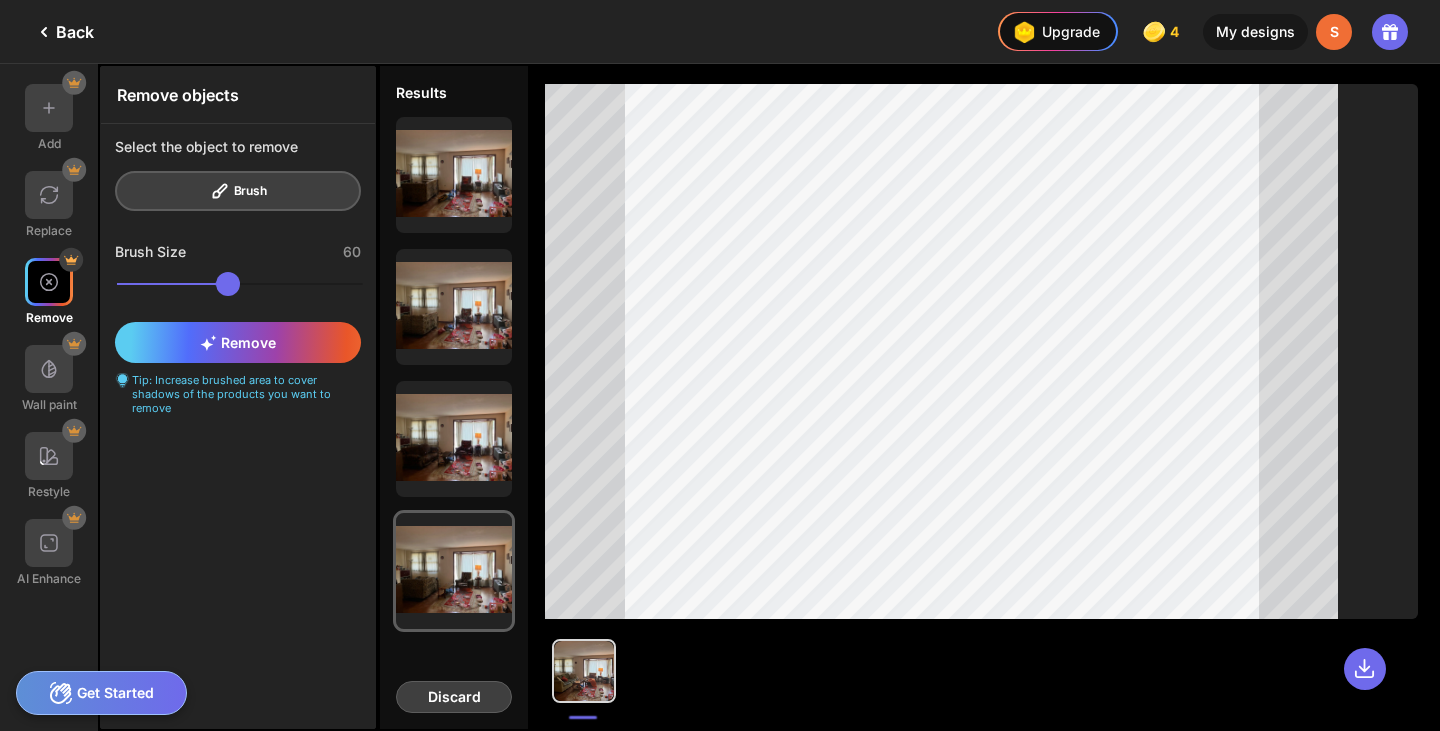 click on "Discard" at bounding box center (454, 697) 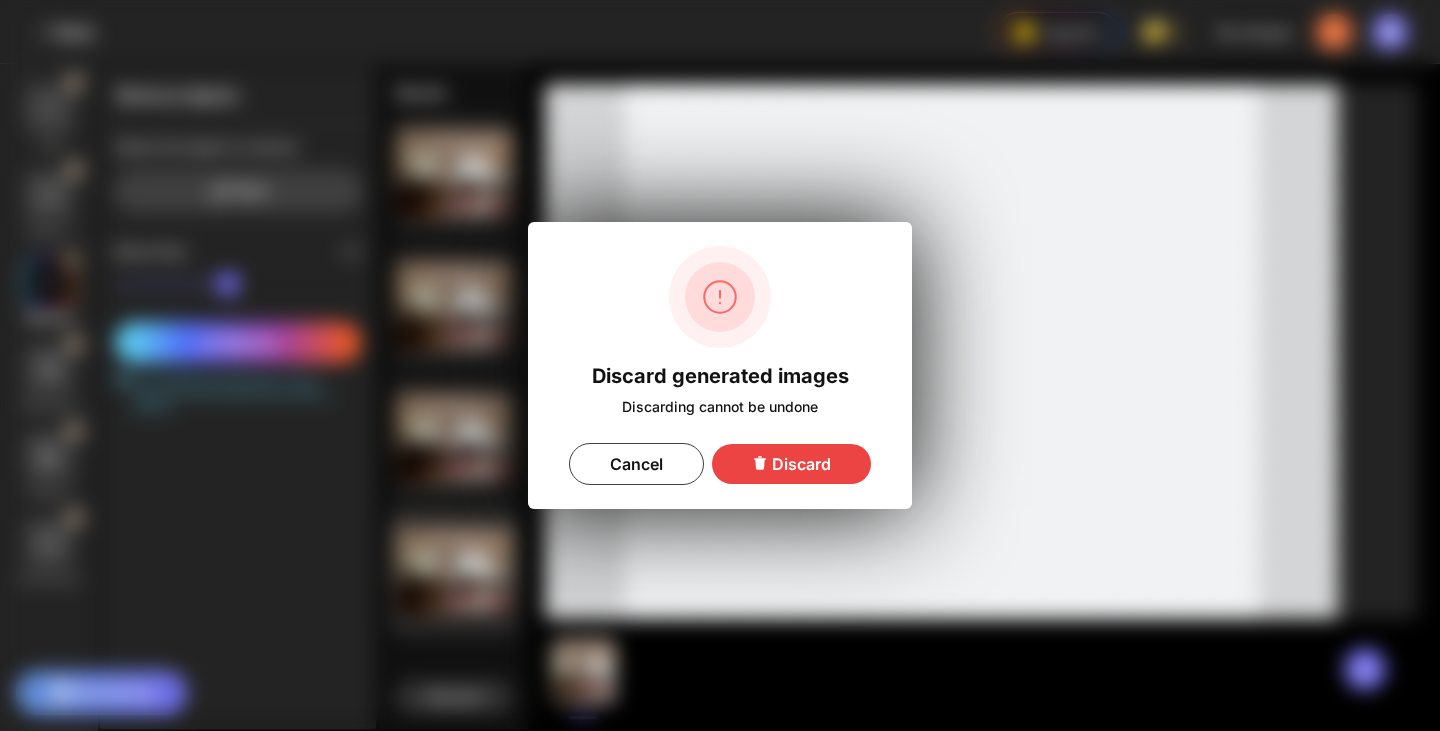 click on "Discard" at bounding box center (791, 464) 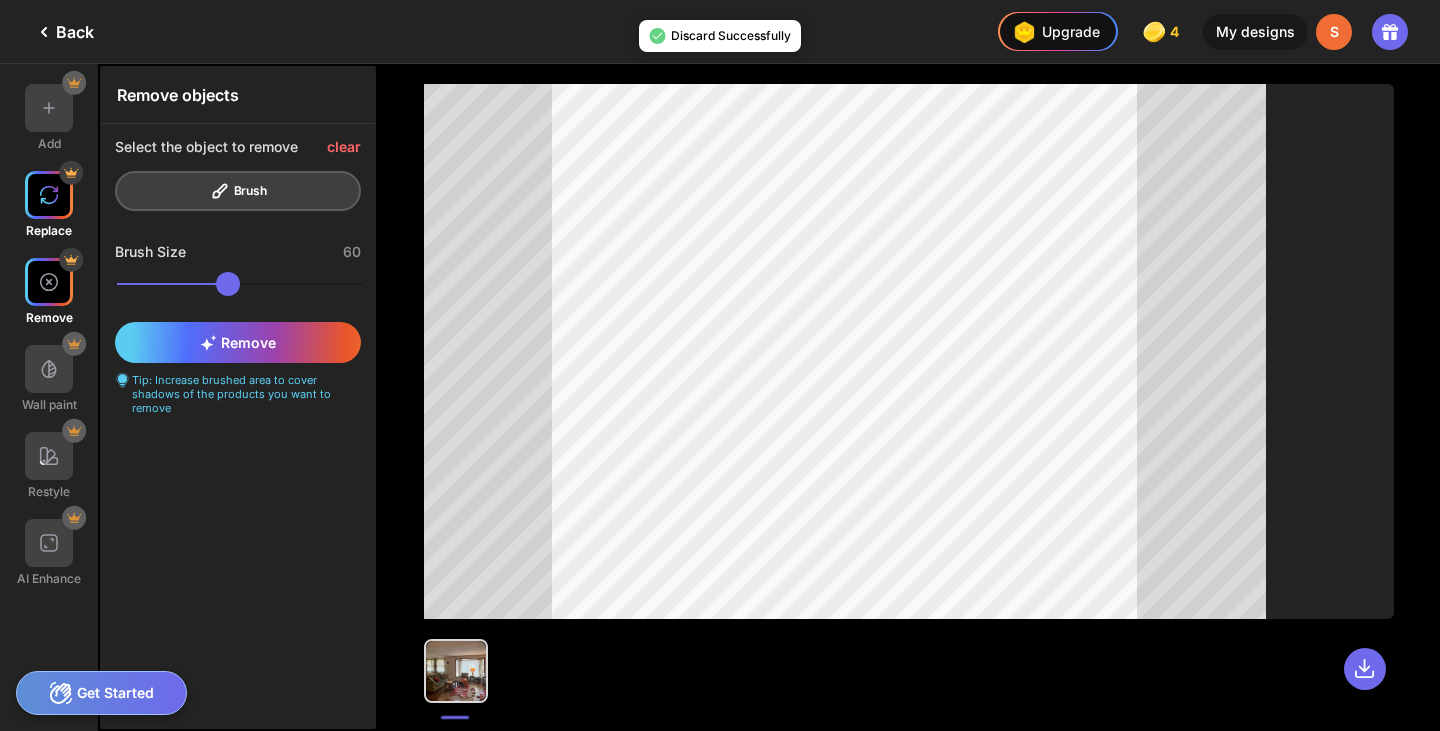 click at bounding box center (49, 195) 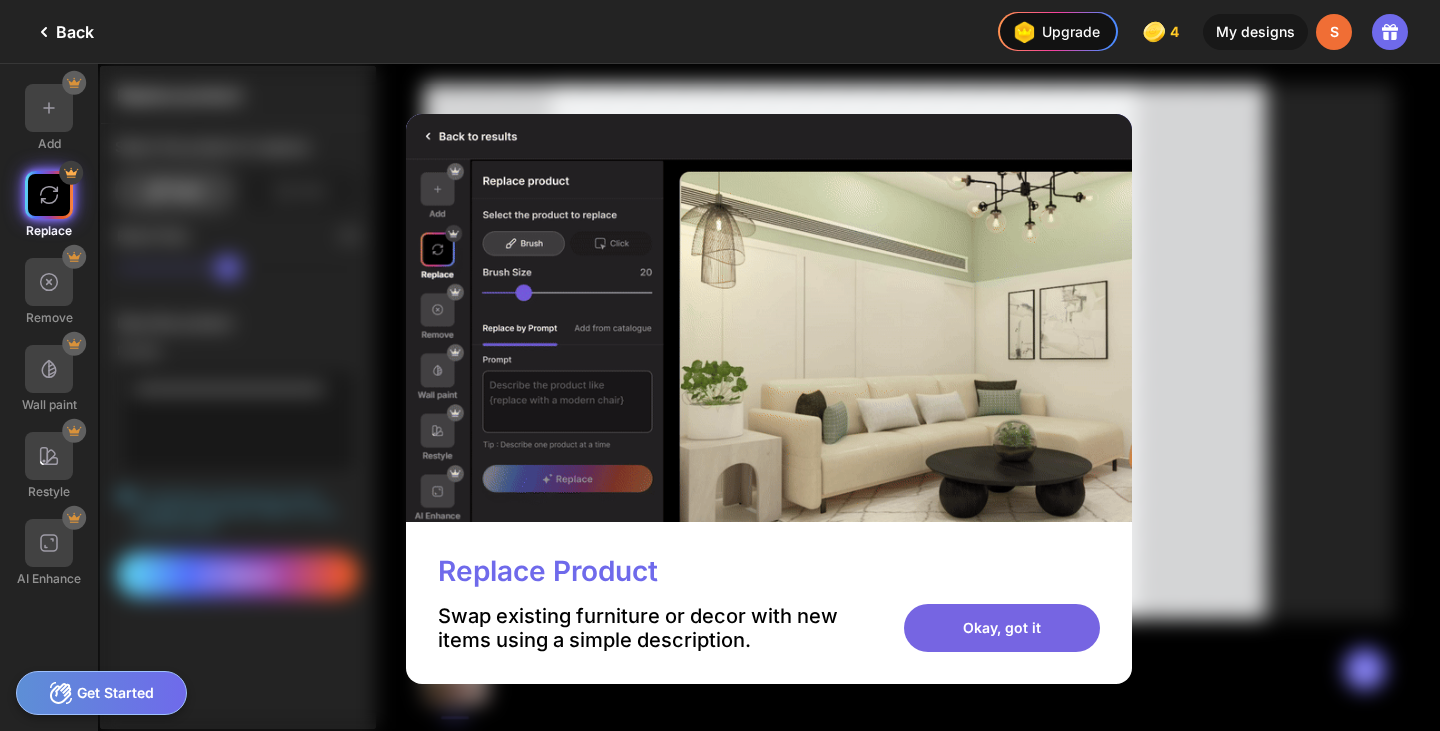 click on "Okay, got it" at bounding box center [1002, 628] 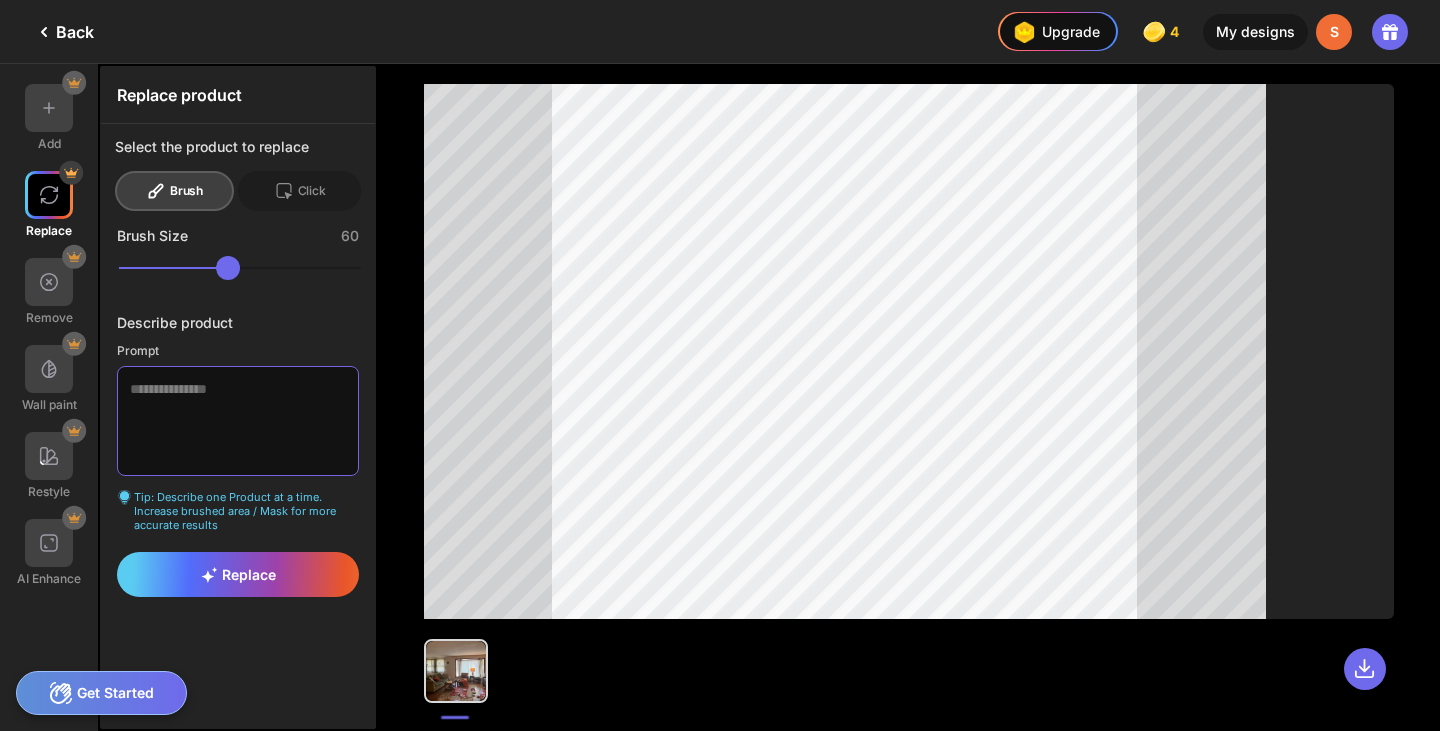 click at bounding box center [238, 421] 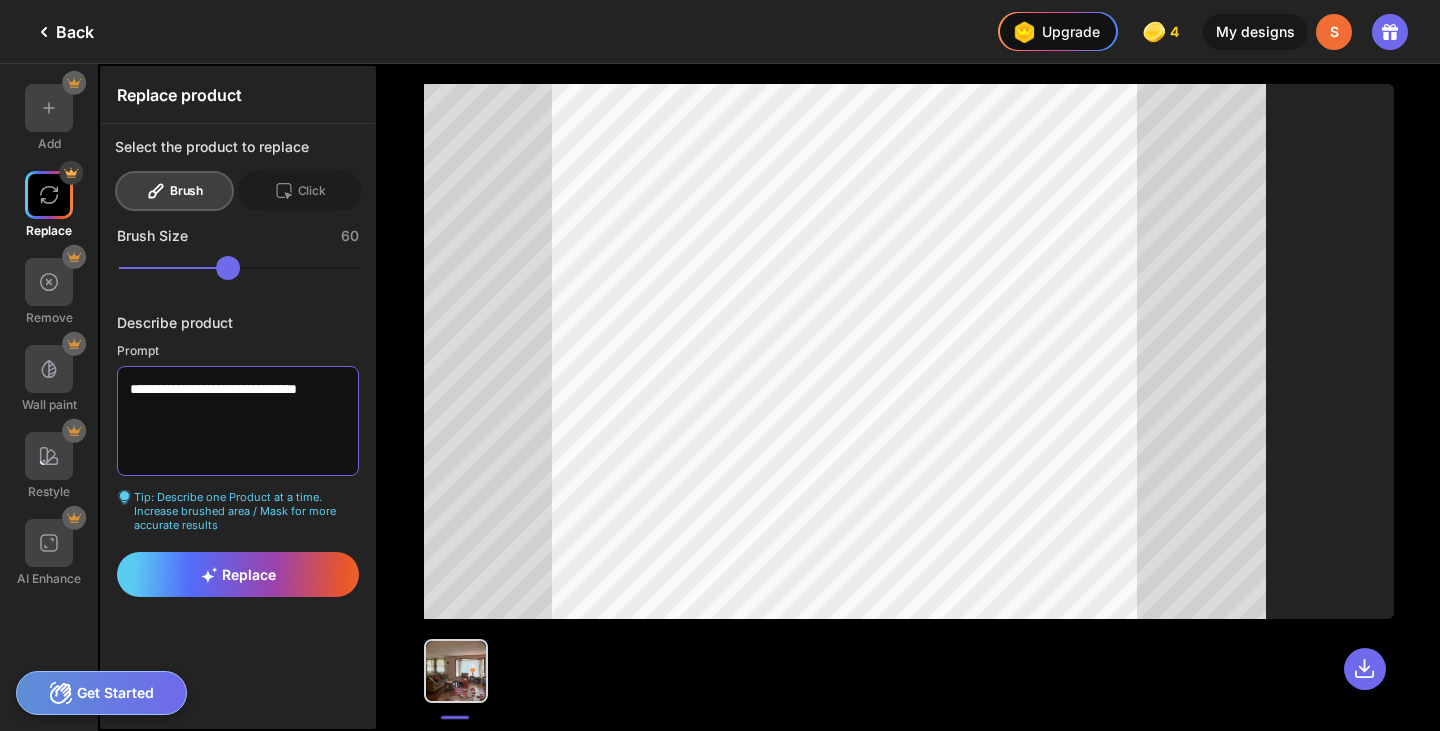 click on "**********" at bounding box center (238, 421) 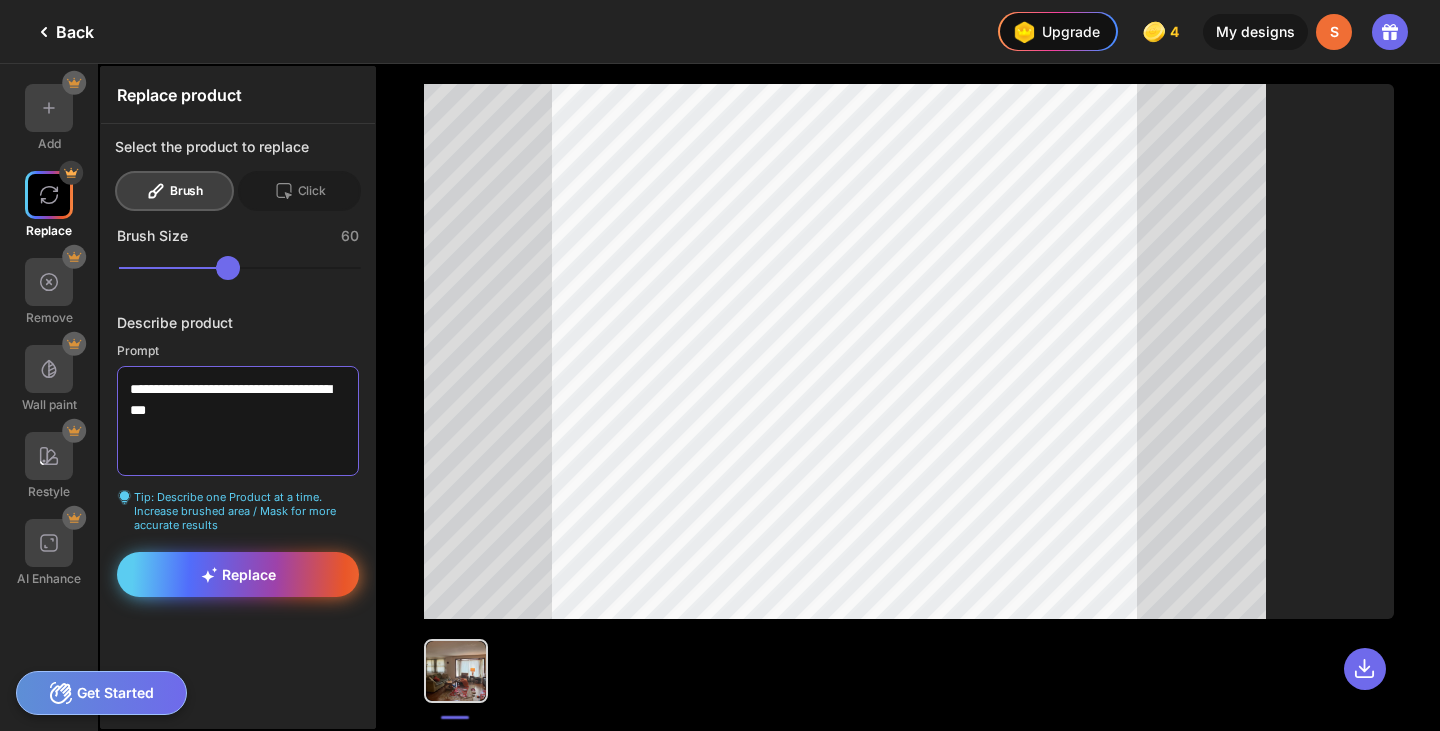type on "**********" 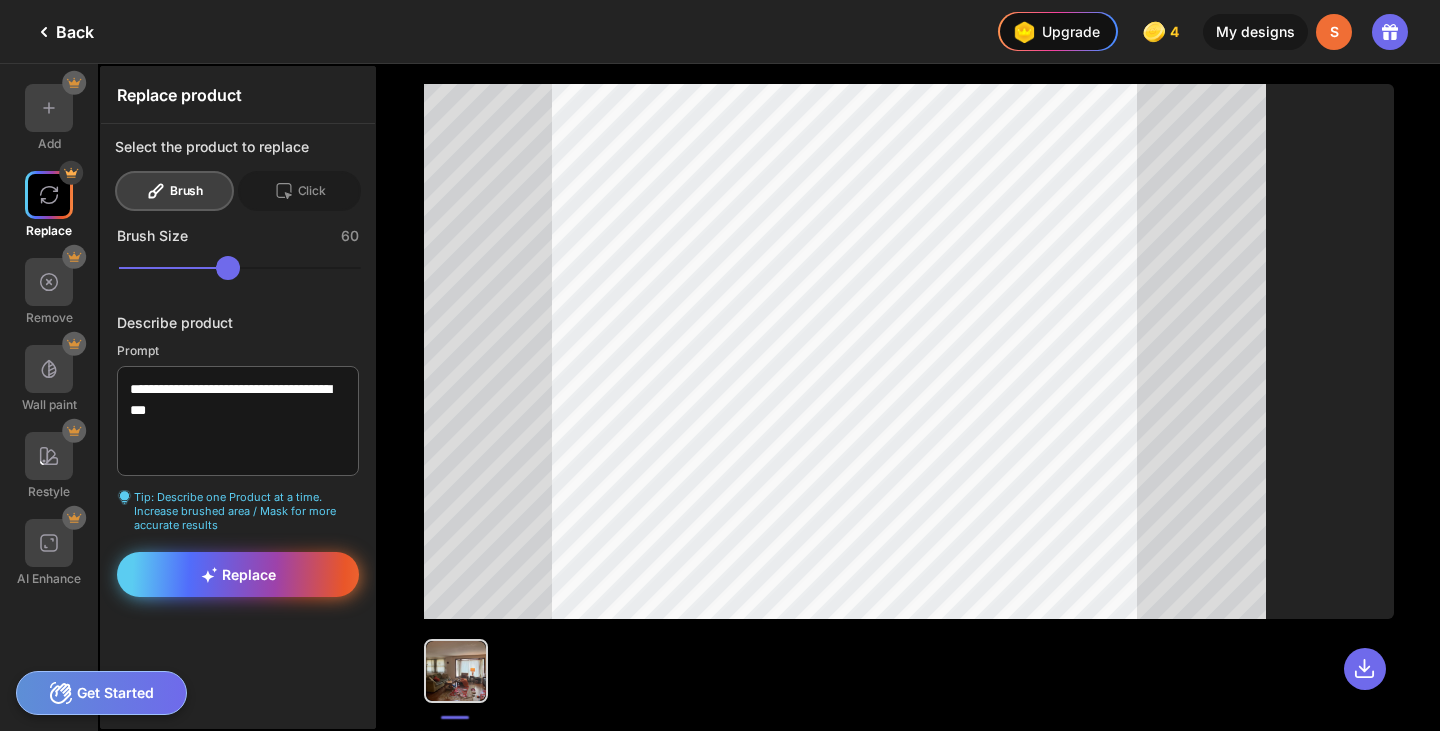 click on "Replace" at bounding box center [238, 574] 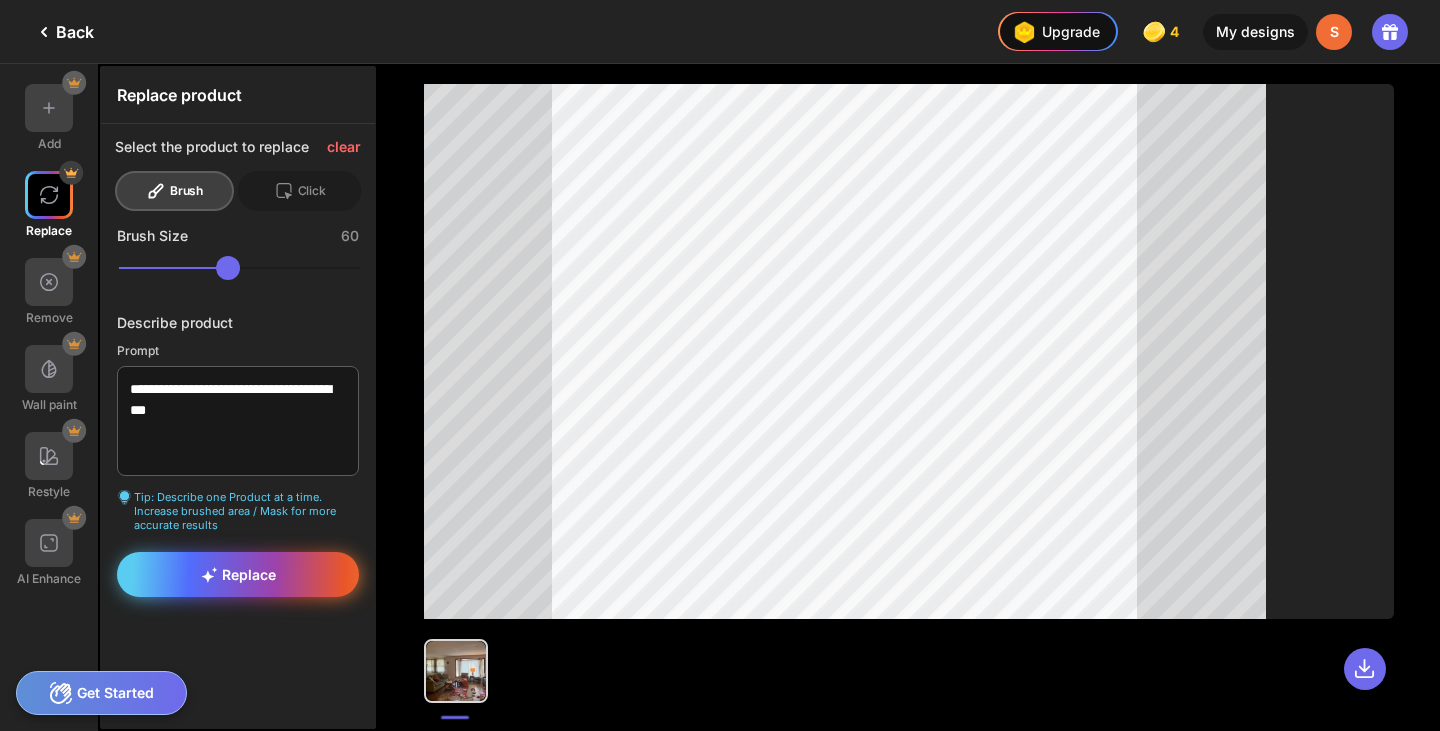 click 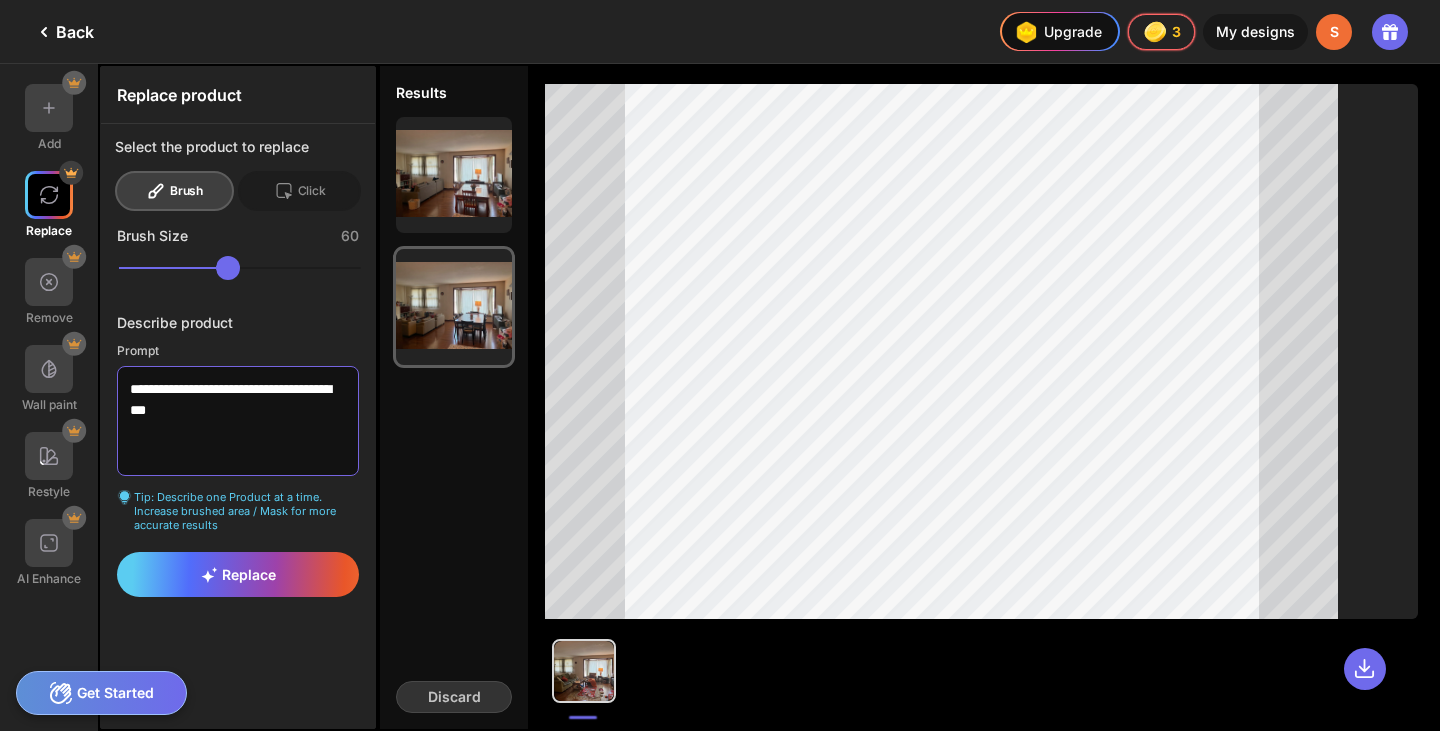 click on "**********" at bounding box center (238, 421) 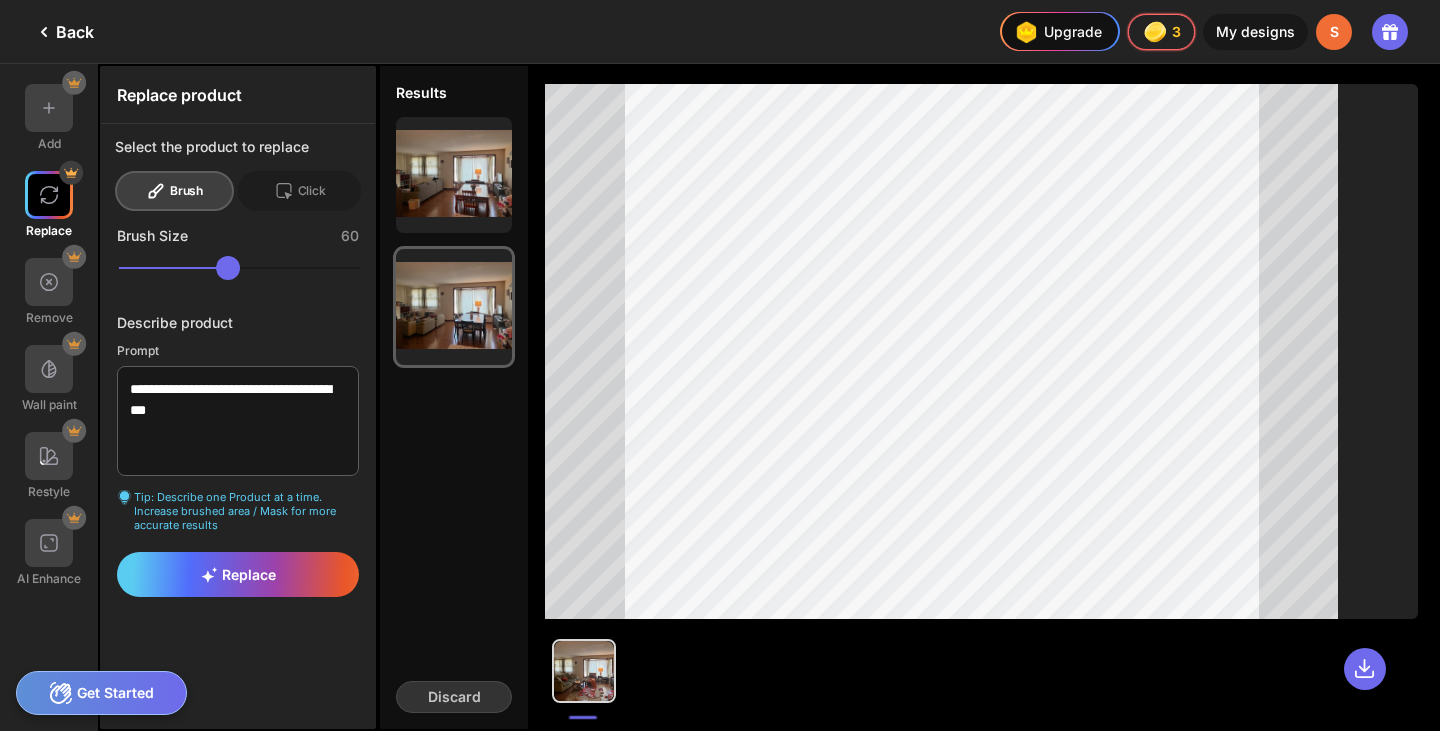 click on "Back" at bounding box center (47, 31) 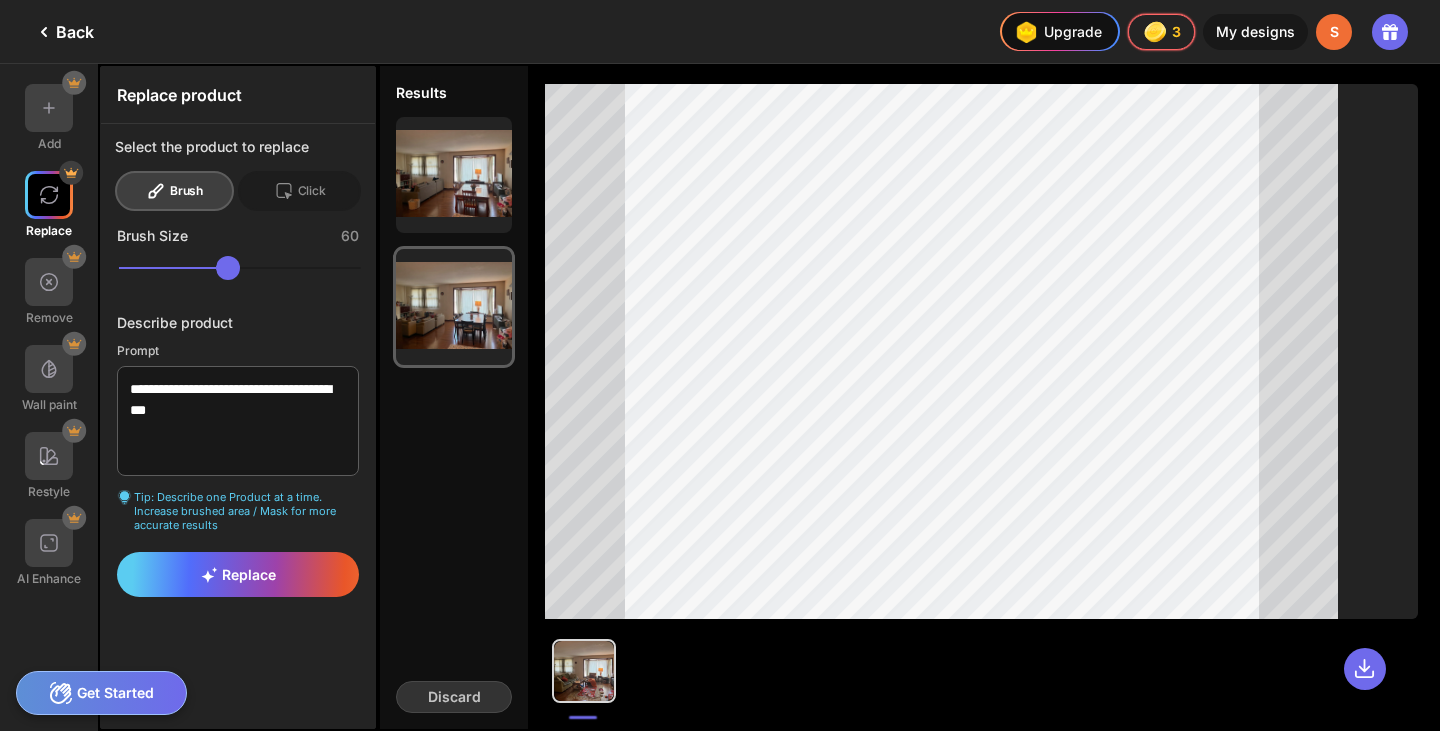 click on "Back" 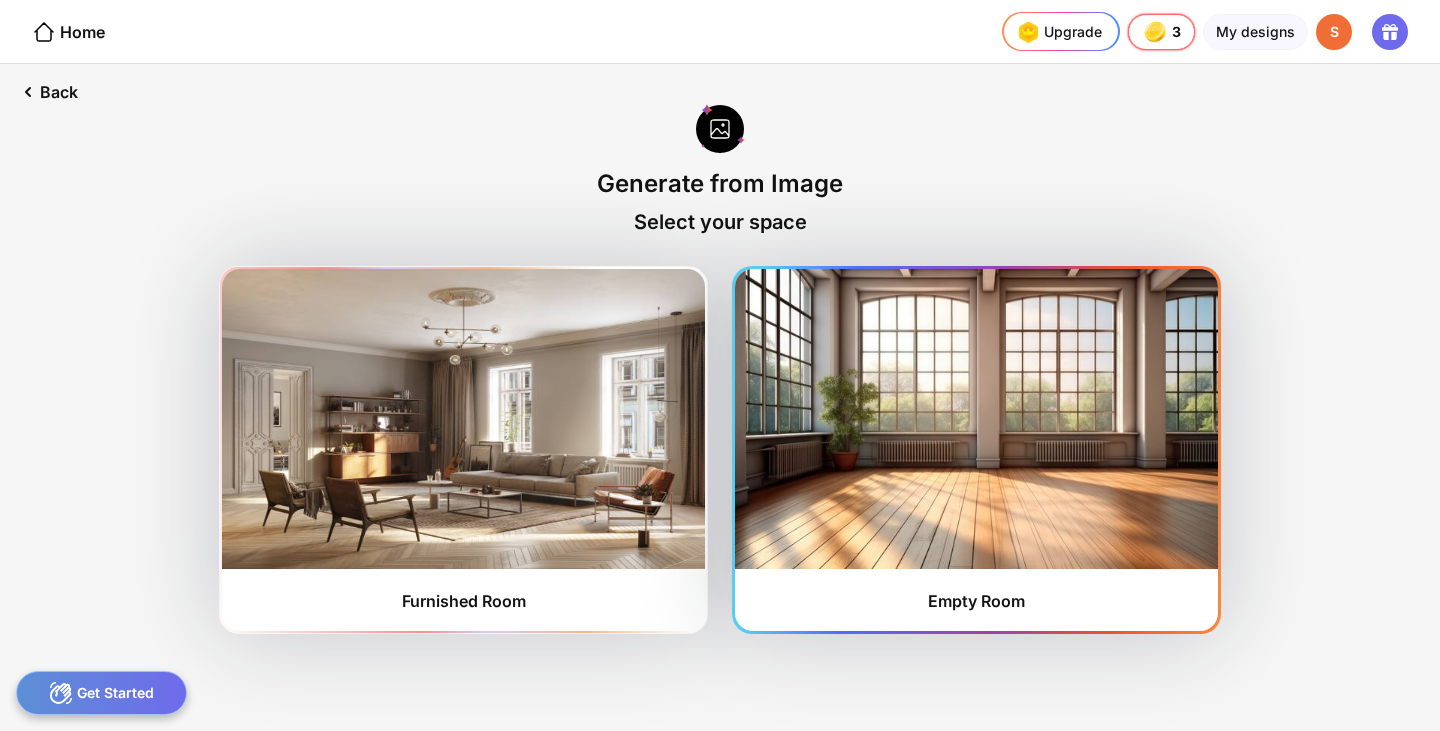 click at bounding box center [976, 419] 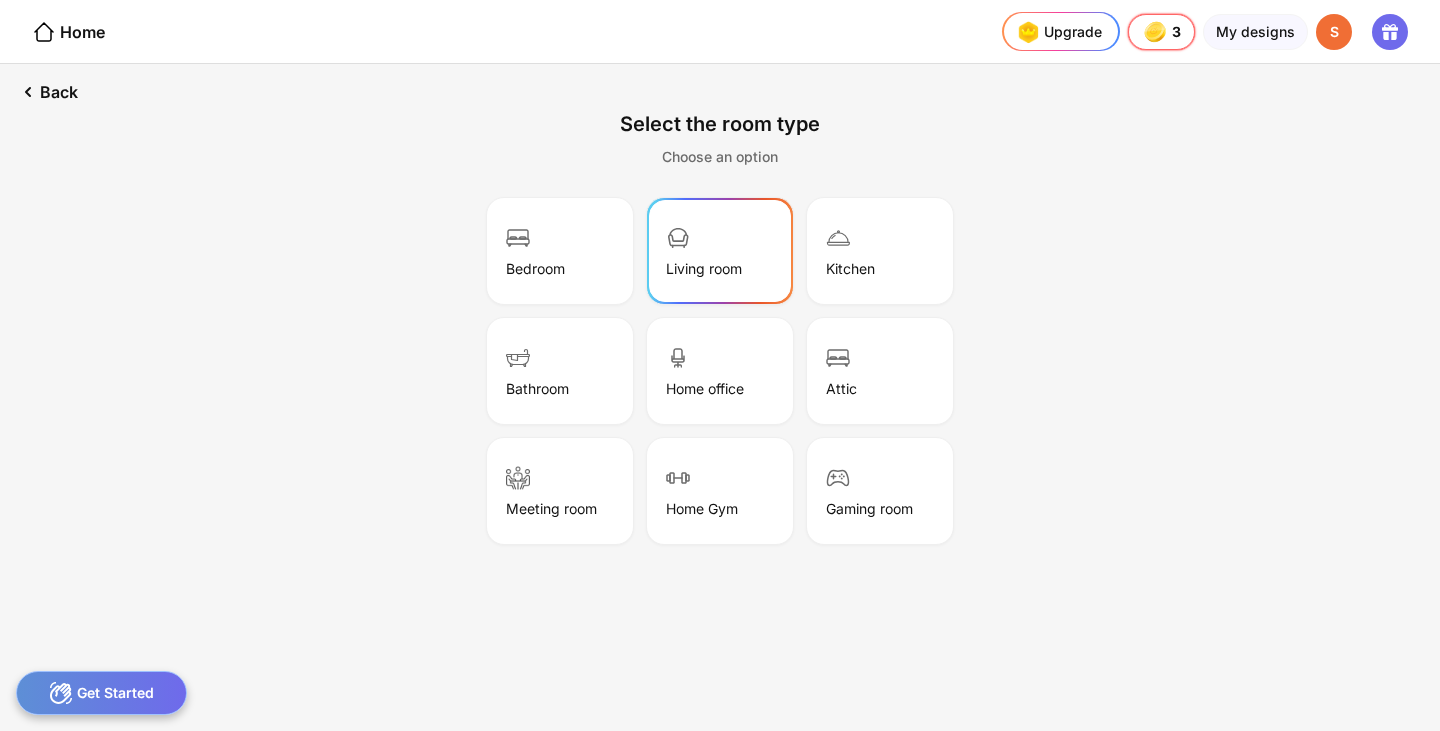click on "Living room" at bounding box center (720, 251) 